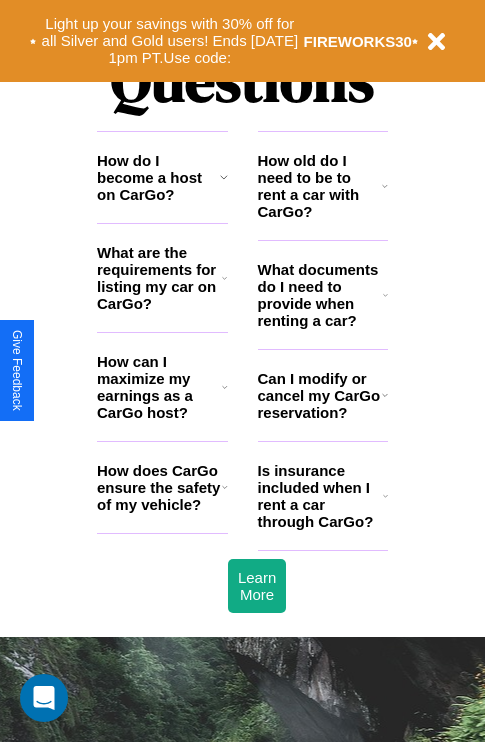 scroll, scrollTop: 2423, scrollLeft: 0, axis: vertical 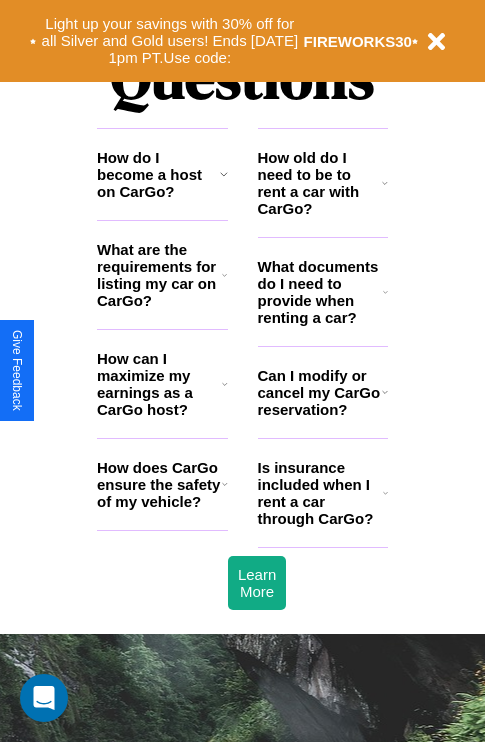 click 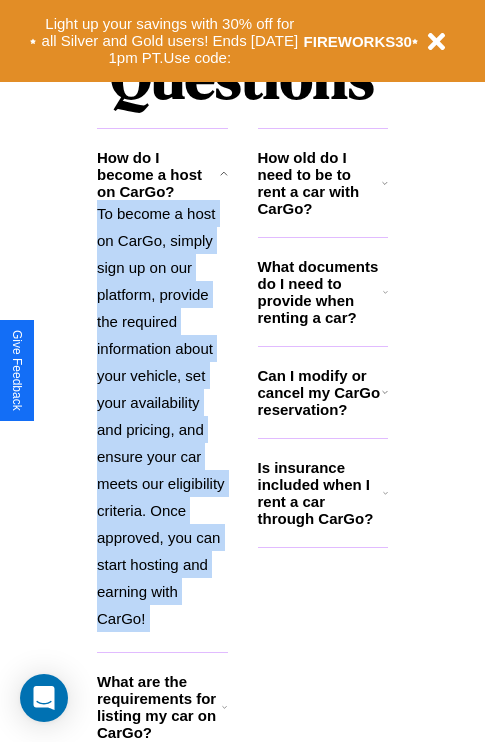 click 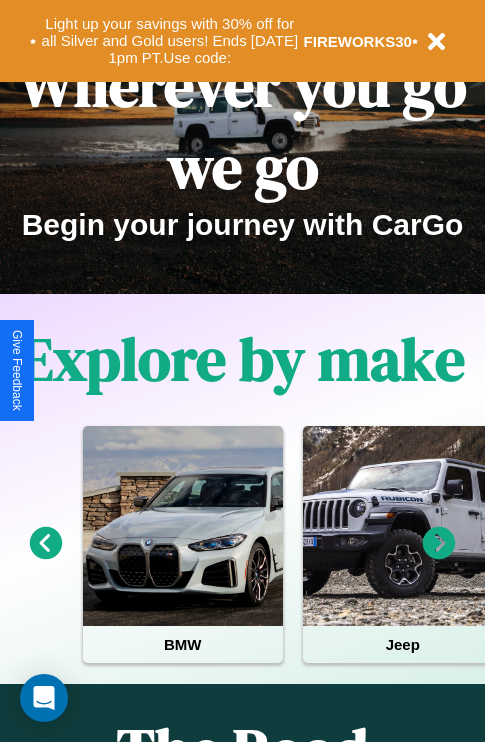 scroll, scrollTop: 0, scrollLeft: 0, axis: both 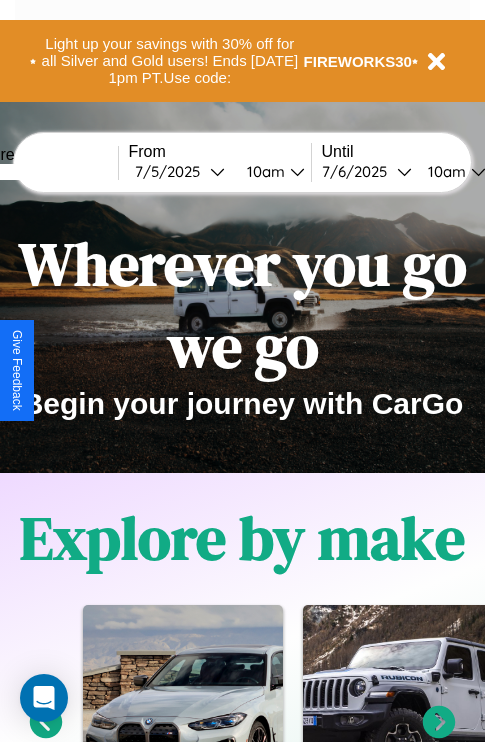 click at bounding box center [43, 172] 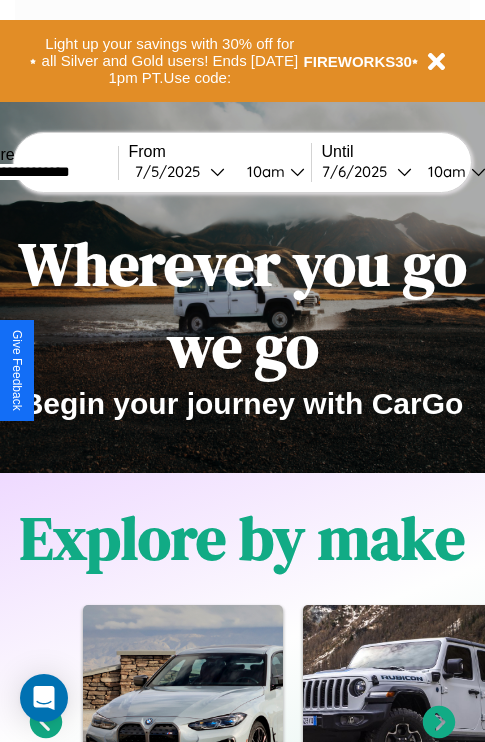 type on "**********" 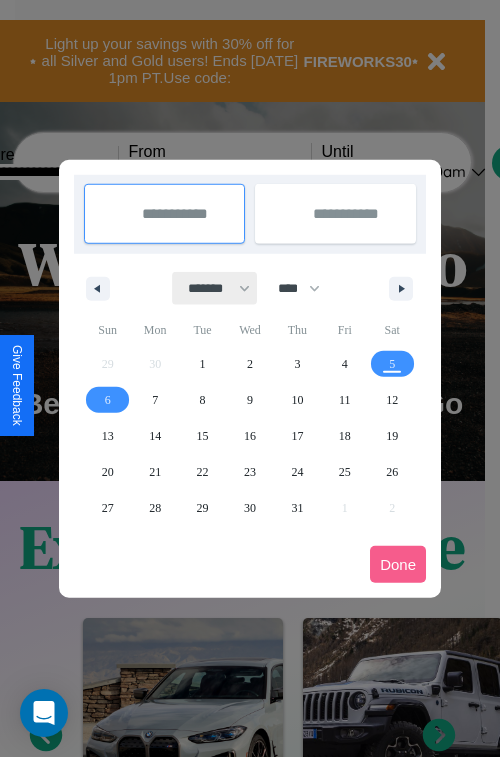 click on "******* ******** ***** ***** *** **** **** ****** ********* ******* ******** ********" at bounding box center (215, 288) 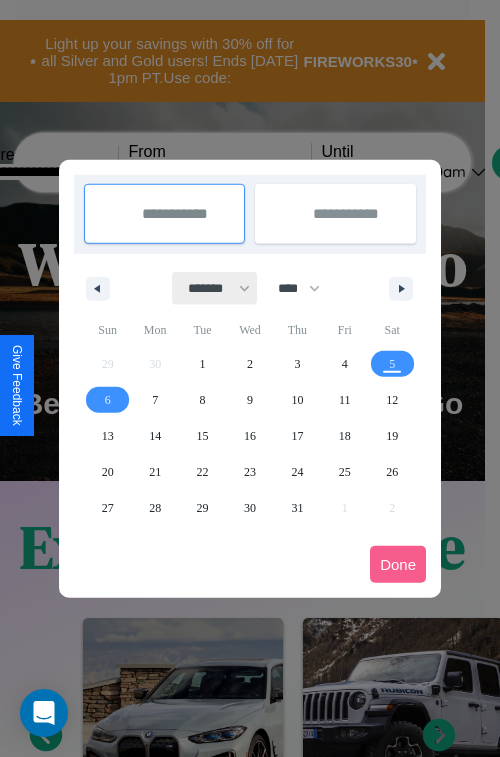 select on "*" 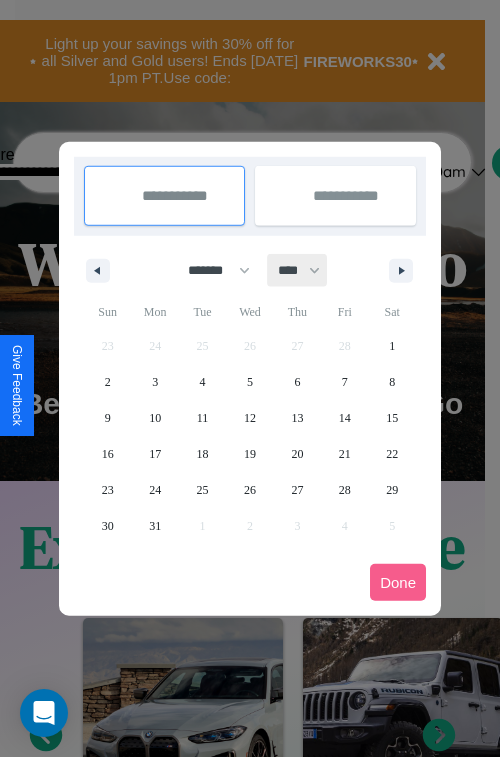 click on "**** **** **** **** **** **** **** **** **** **** **** **** **** **** **** **** **** **** **** **** **** **** **** **** **** **** **** **** **** **** **** **** **** **** **** **** **** **** **** **** **** **** **** **** **** **** **** **** **** **** **** **** **** **** **** **** **** **** **** **** **** **** **** **** **** **** **** **** **** **** **** **** **** **** **** **** **** **** **** **** **** **** **** **** **** **** **** **** **** **** **** **** **** **** **** **** **** **** **** **** **** **** **** **** **** **** **** **** **** **** **** **** **** **** **** **** **** **** **** **** ****" at bounding box center [298, 270] 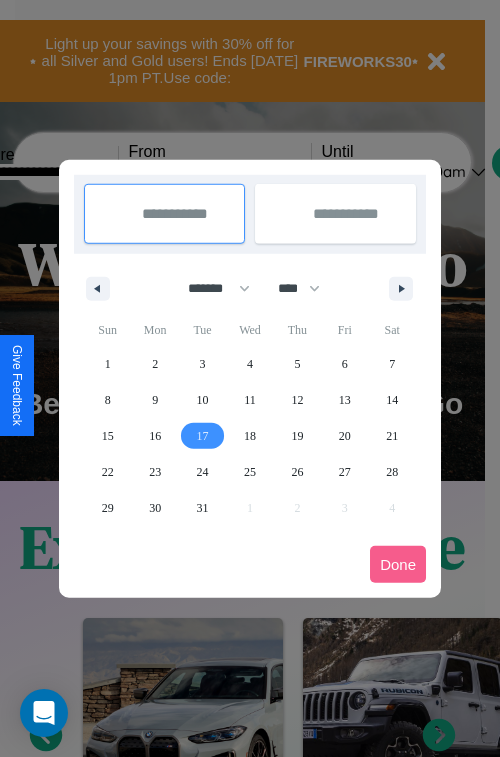 click on "17" at bounding box center [203, 436] 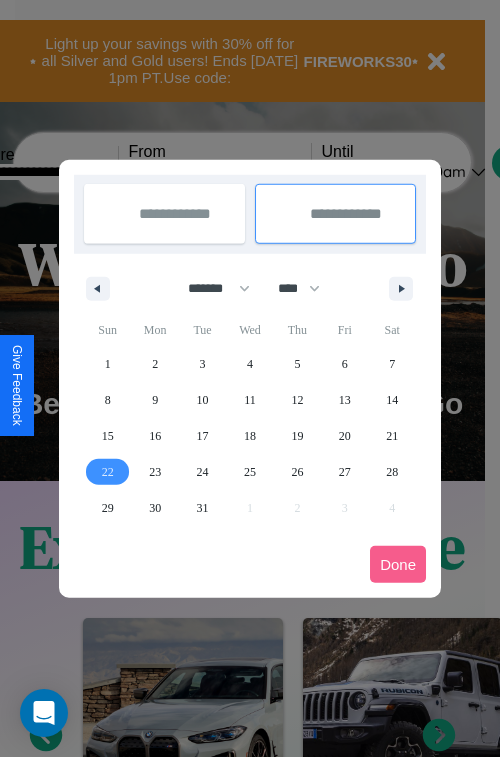 click on "22" at bounding box center [108, 472] 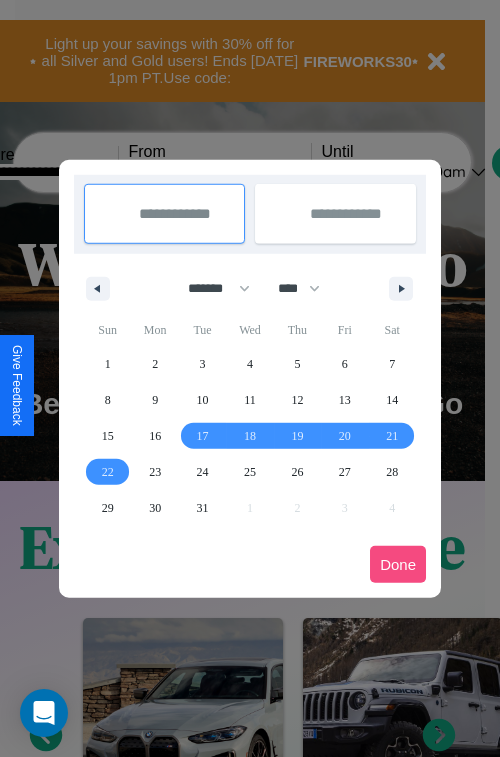 click on "Done" at bounding box center [398, 564] 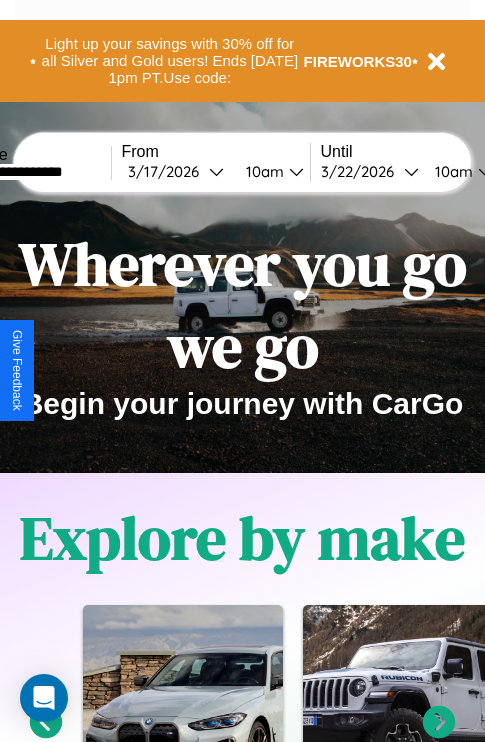 scroll, scrollTop: 0, scrollLeft: 75, axis: horizontal 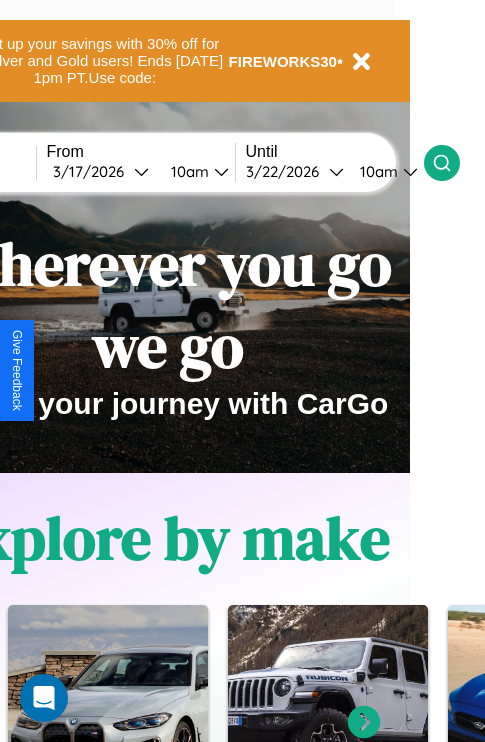 click 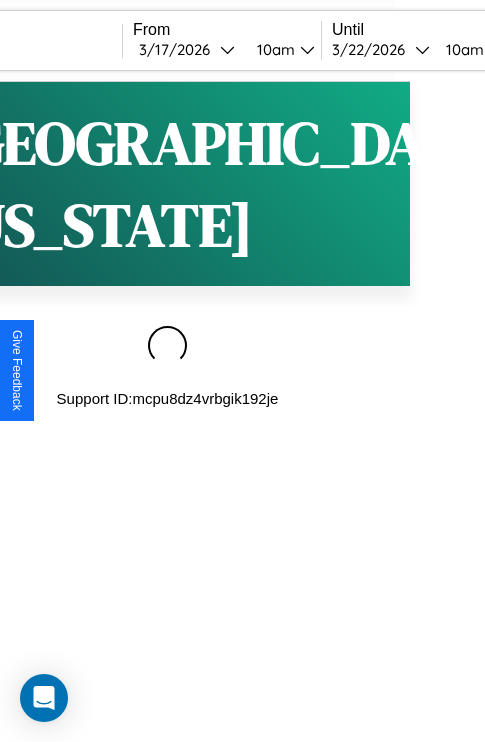 scroll, scrollTop: 0, scrollLeft: 0, axis: both 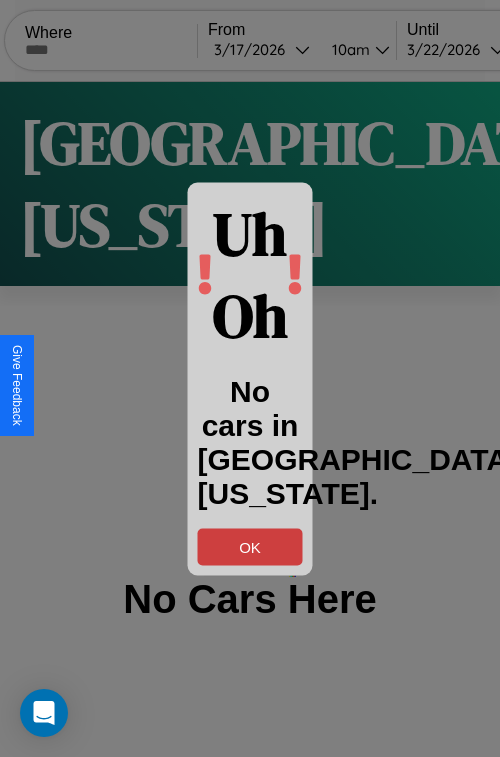 click on "OK" at bounding box center [250, 546] 